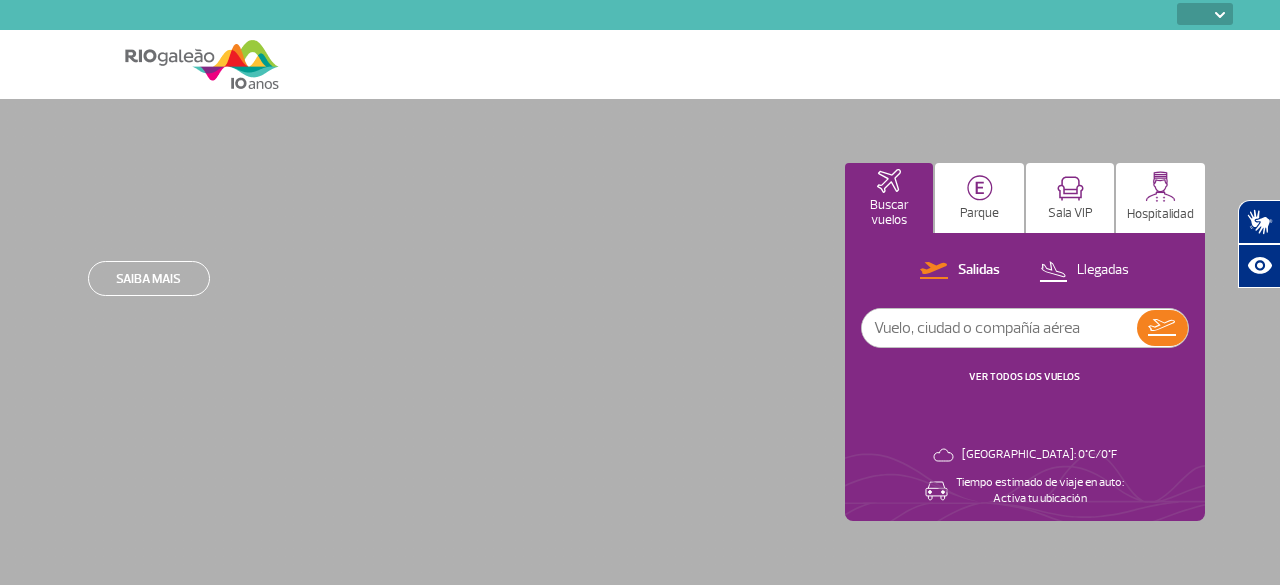 select 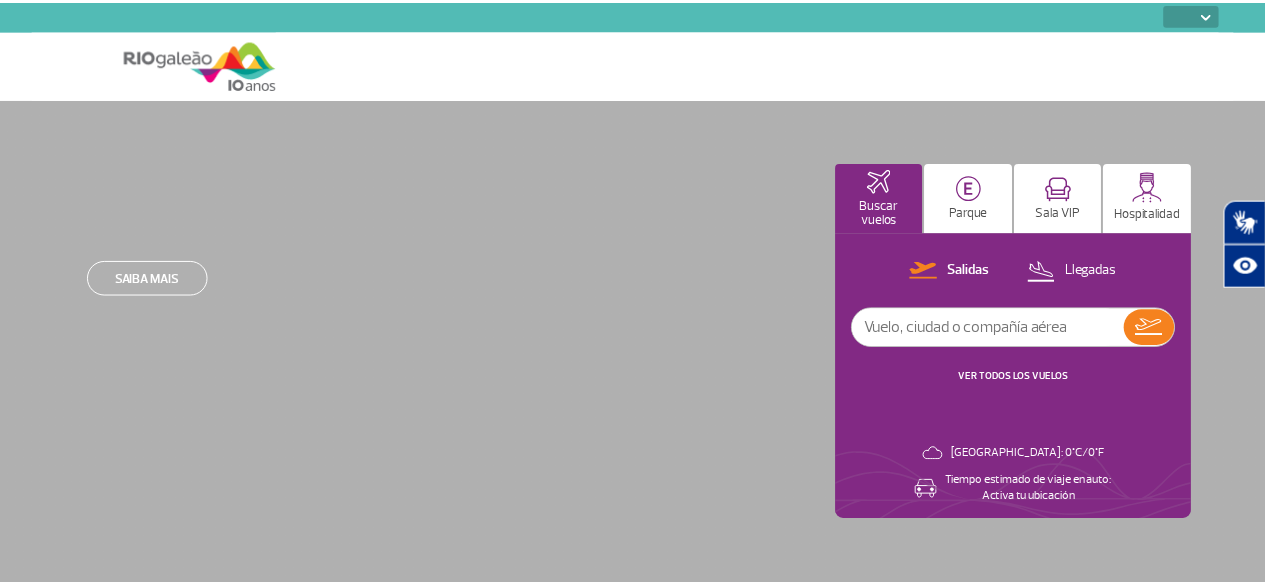 scroll, scrollTop: 0, scrollLeft: 0, axis: both 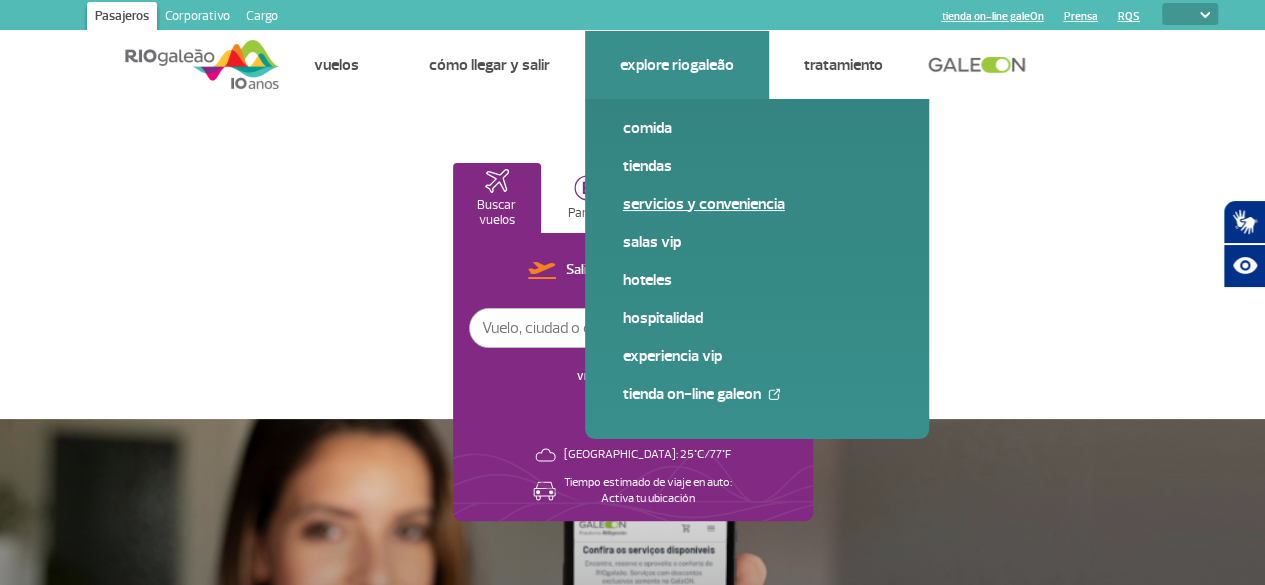 click on "Servicios y Conveniencia" at bounding box center (757, 204) 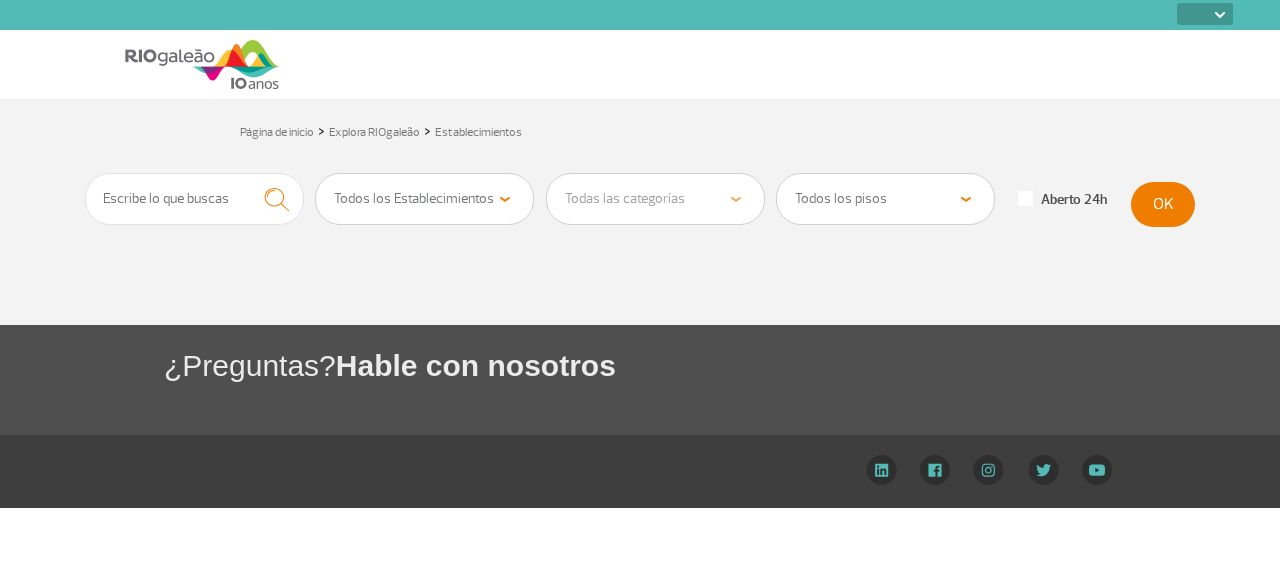 select 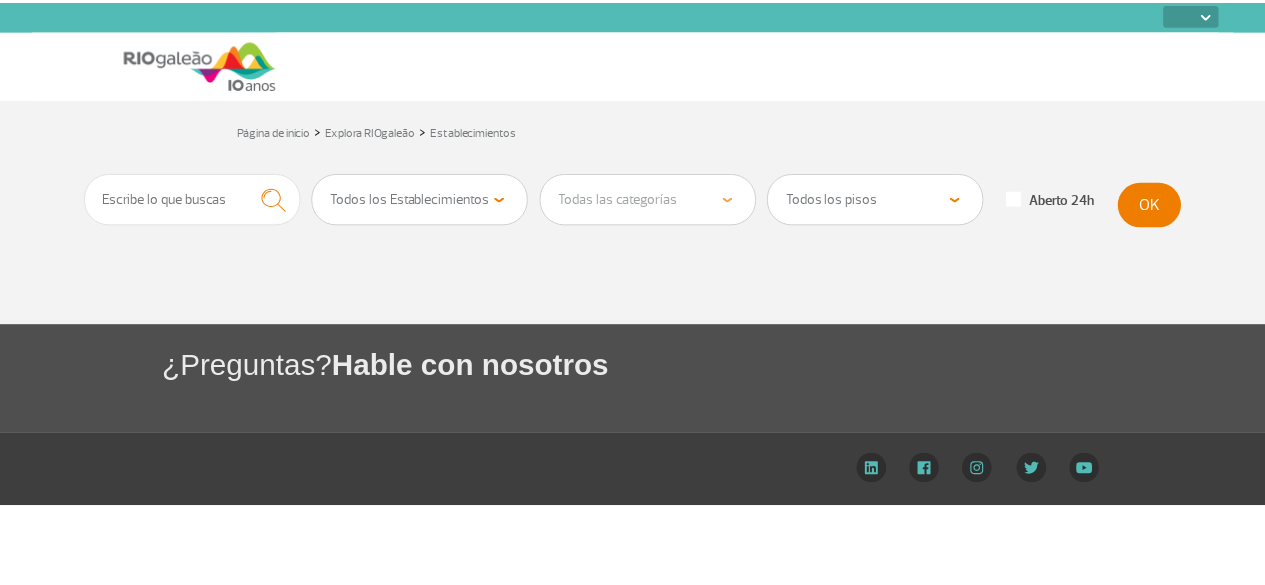 scroll, scrollTop: 0, scrollLeft: 0, axis: both 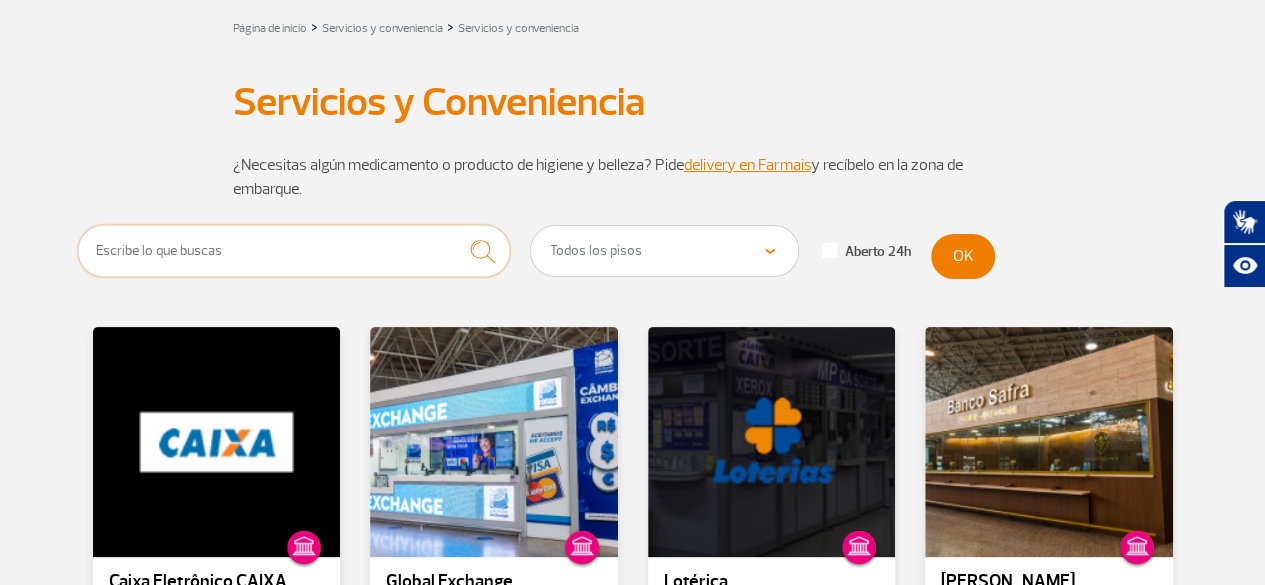 click at bounding box center [294, 251] 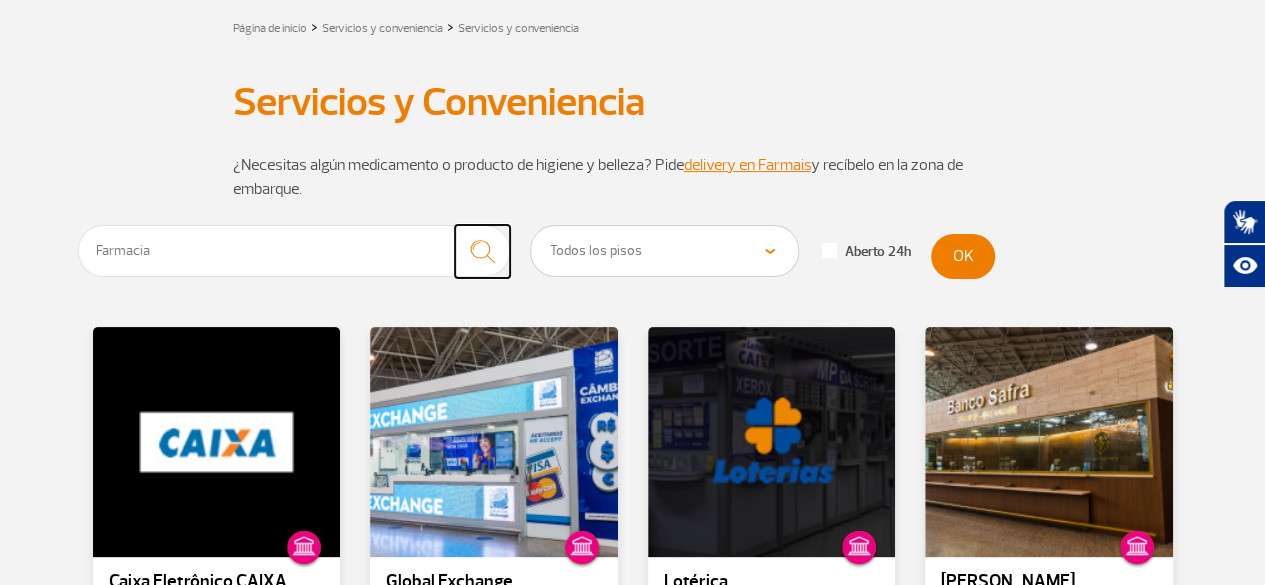 click at bounding box center [482, 251] 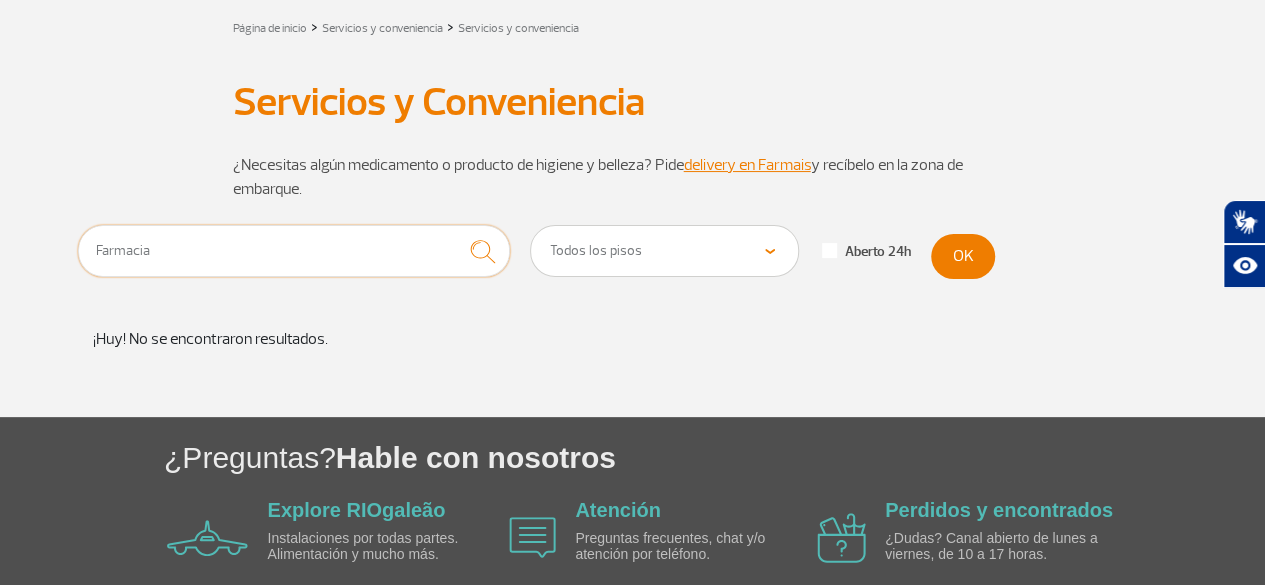 click on "Farmacia" at bounding box center [294, 251] 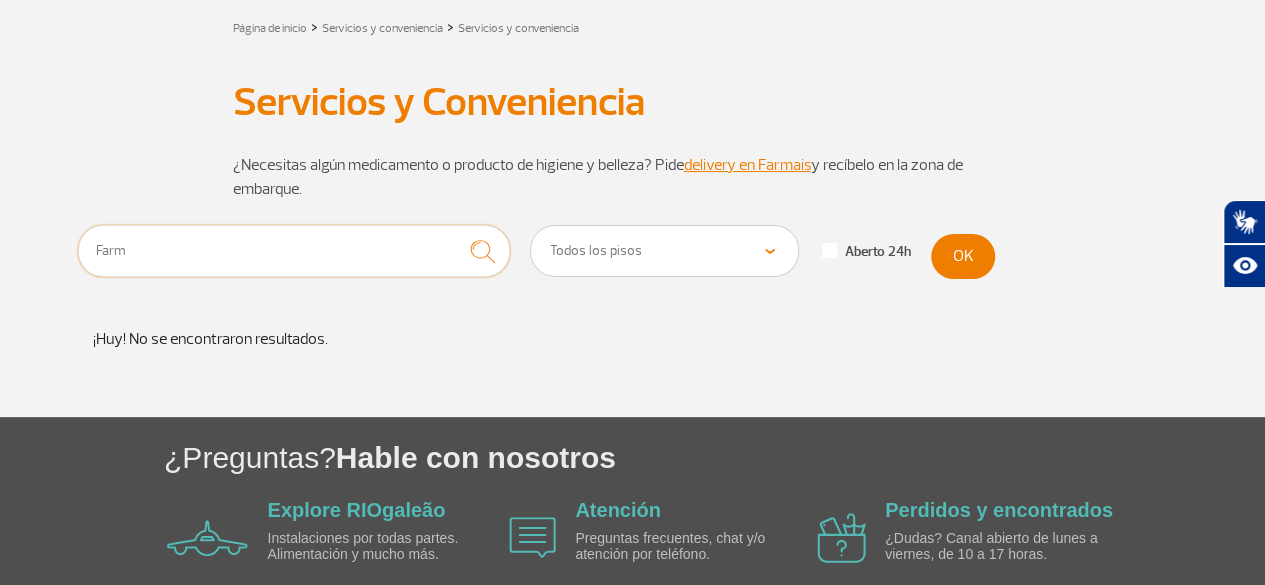 type on "Farm" 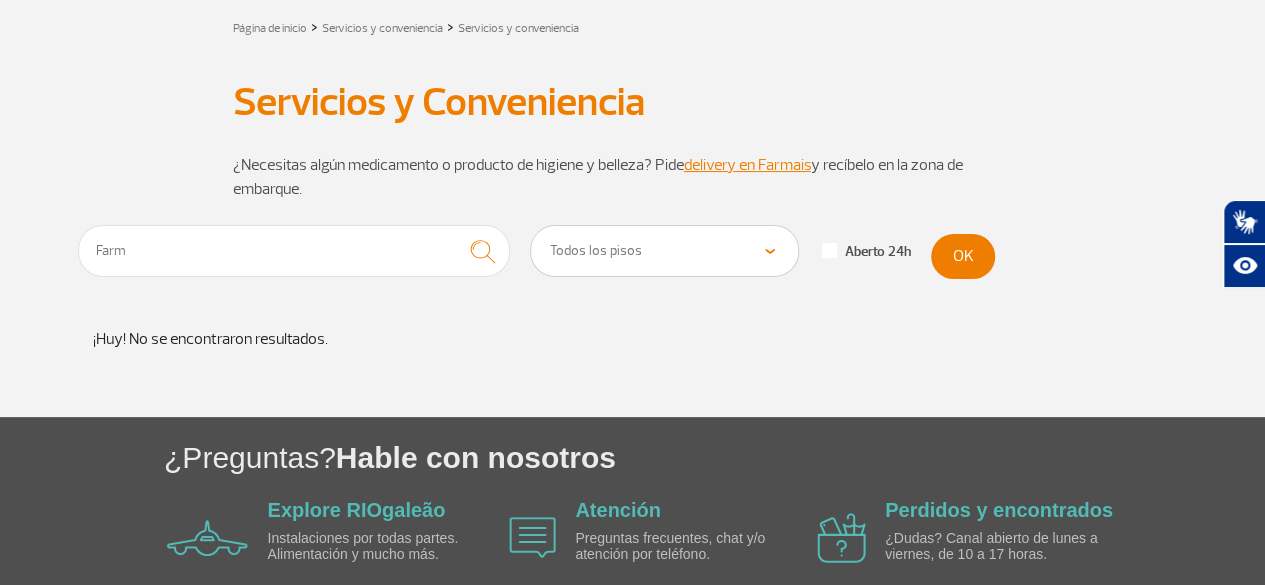 click on "Todos los pisos Área Pública (Antes de los Rayos X) Desembarque Área Pública Desembarque Internacional Embarque Área Pública Embarque Nacional (Cabotaje) Embarque Internacional Playa Desembarque Nacional (Cabotaje)" at bounding box center (664, 251) 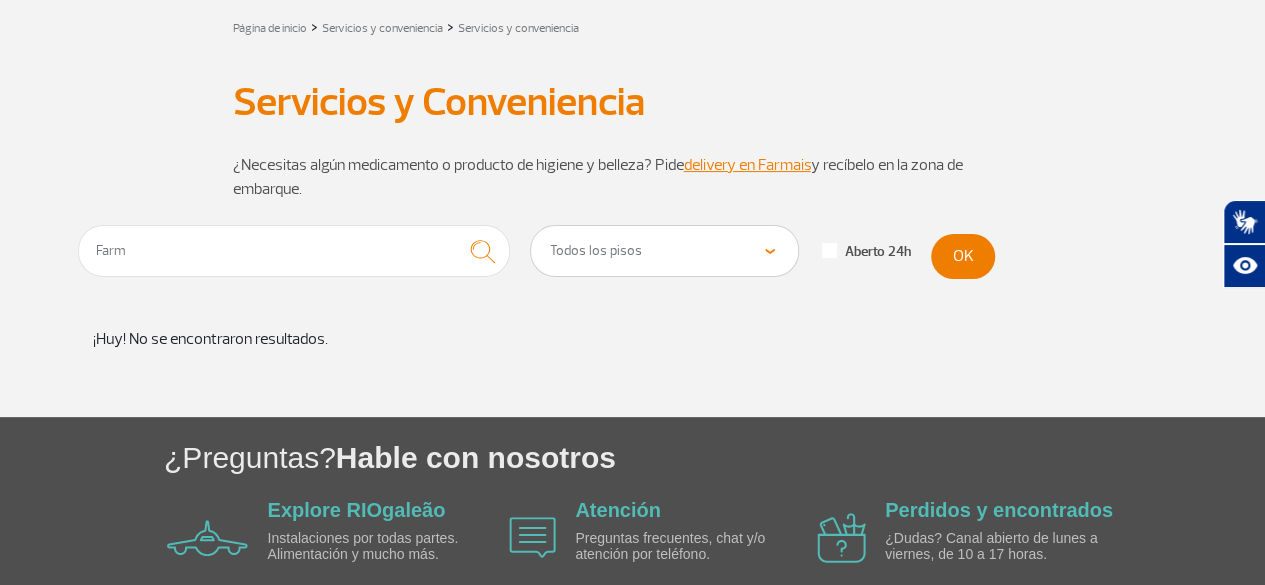click on "Todos los pisos Área Pública (Antes de los Rayos X) Desembarque Área Pública Desembarque Internacional Embarque Área Pública Embarque Nacional (Cabotaje) Embarque Internacional Playa Desembarque Nacional (Cabotaje)" at bounding box center (664, 251) 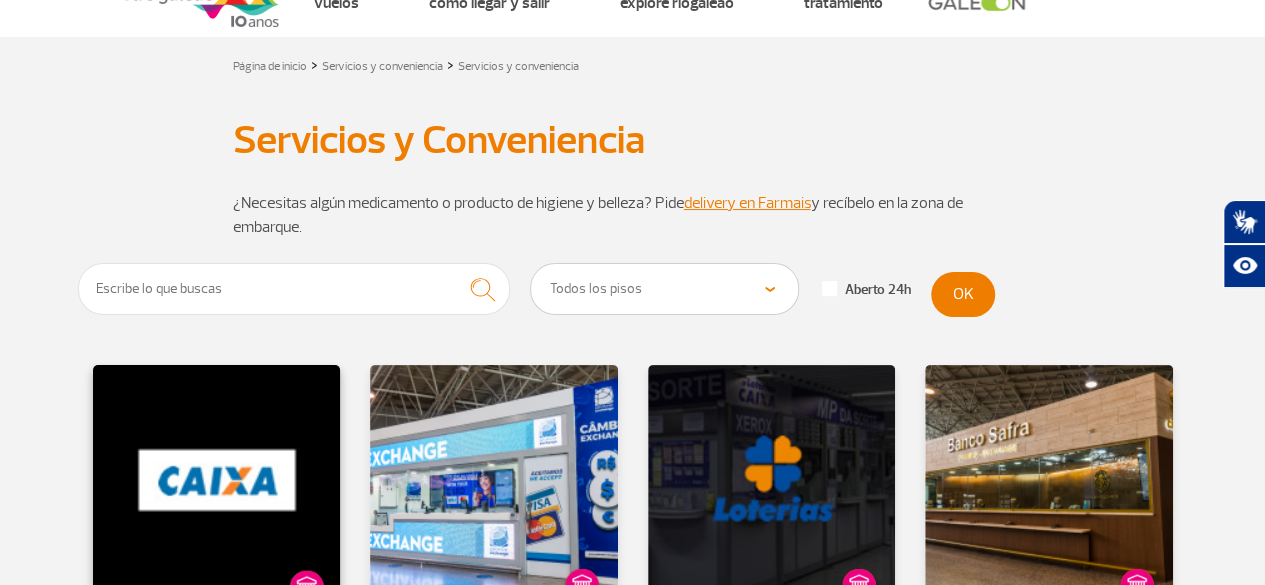 scroll, scrollTop: 0, scrollLeft: 0, axis: both 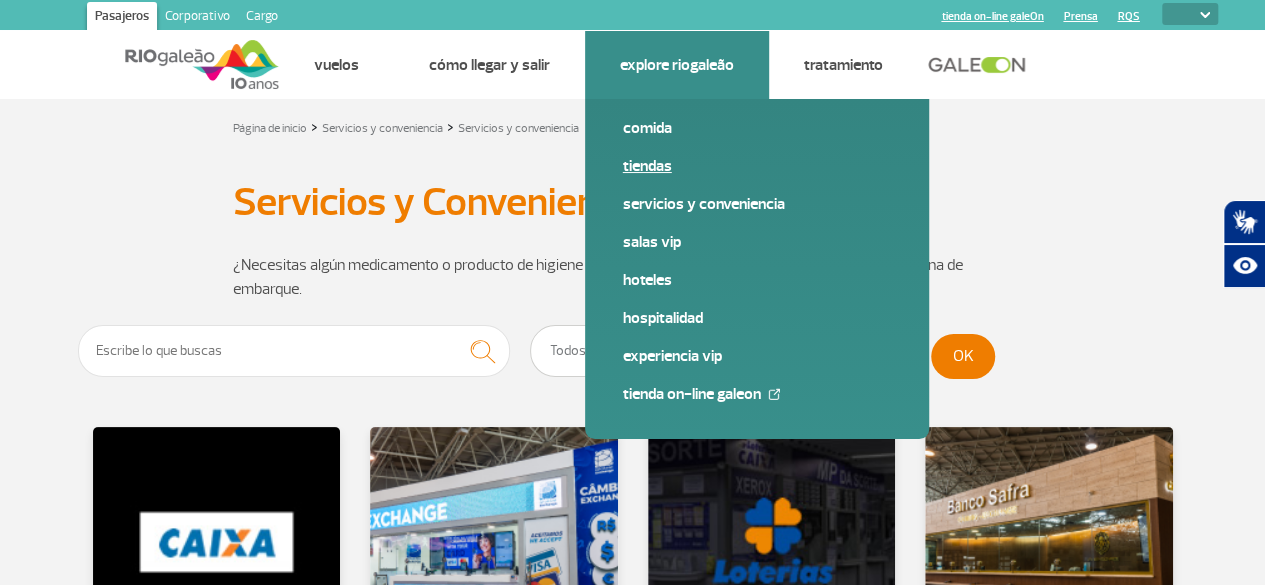 click on "Tiendas" at bounding box center (757, 166) 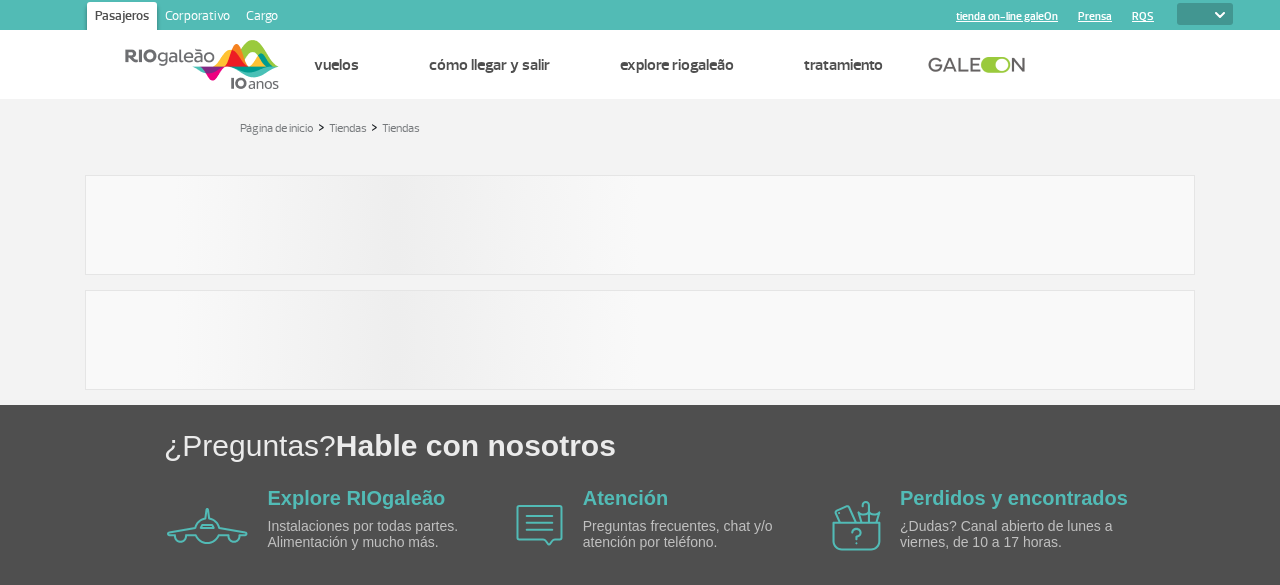select 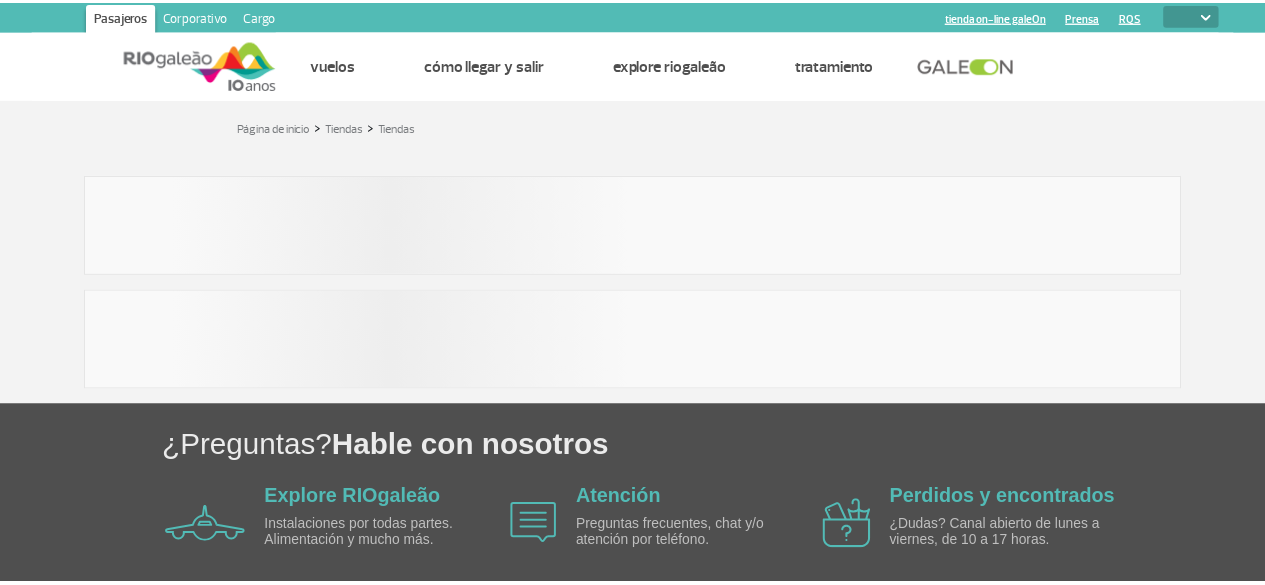 scroll, scrollTop: 0, scrollLeft: 0, axis: both 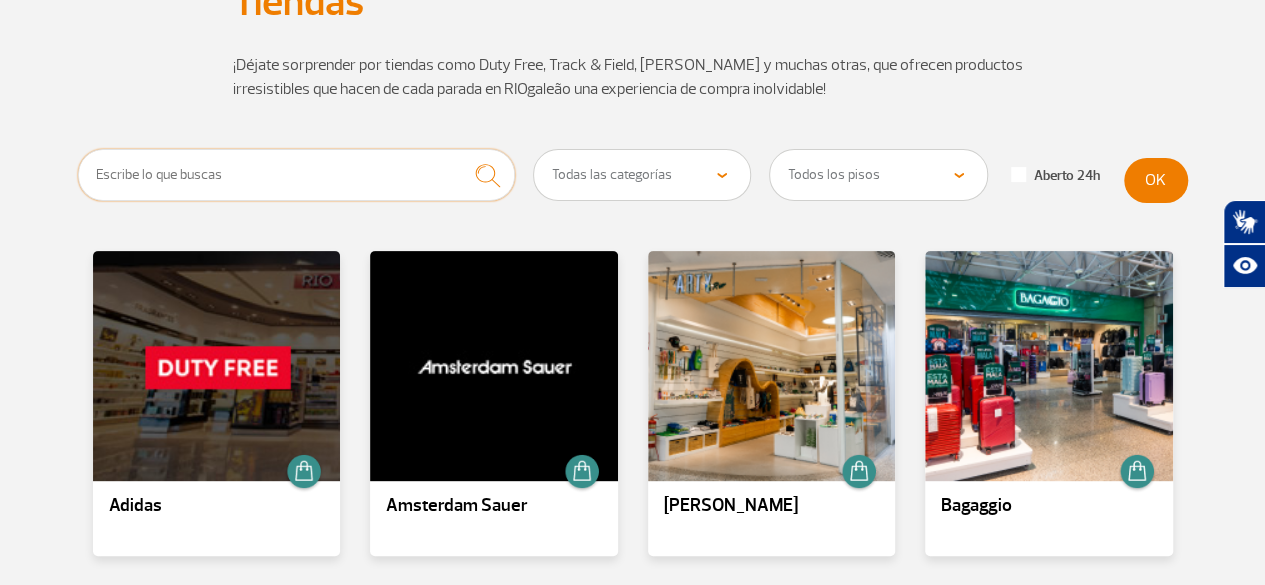 click at bounding box center (297, 175) 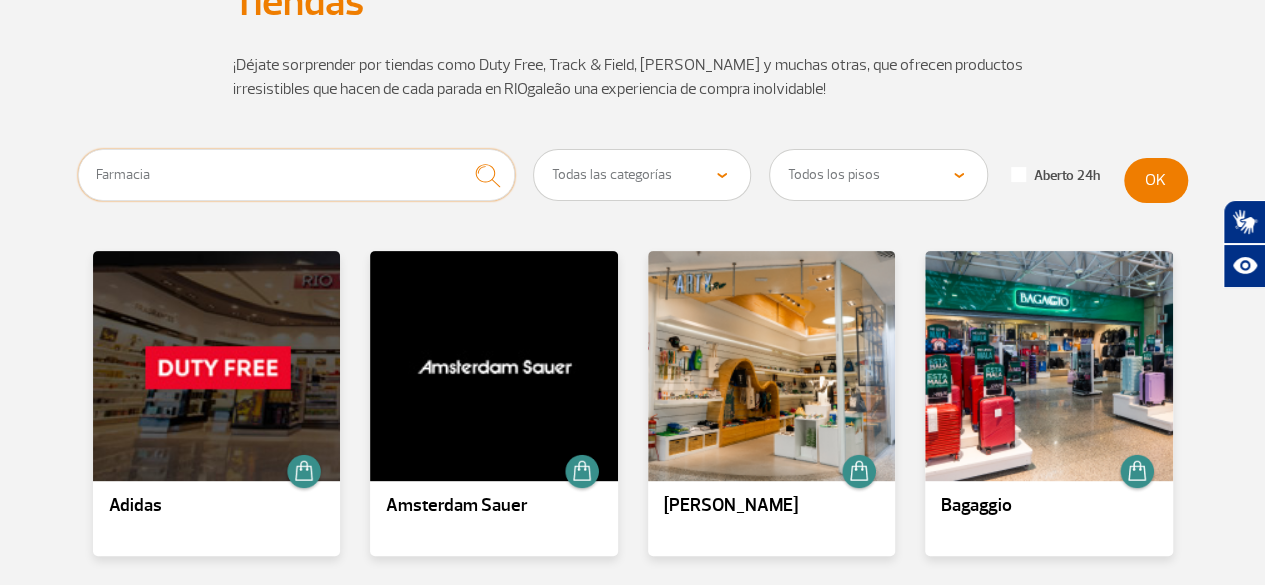 click on "Farmacia" at bounding box center [297, 175] 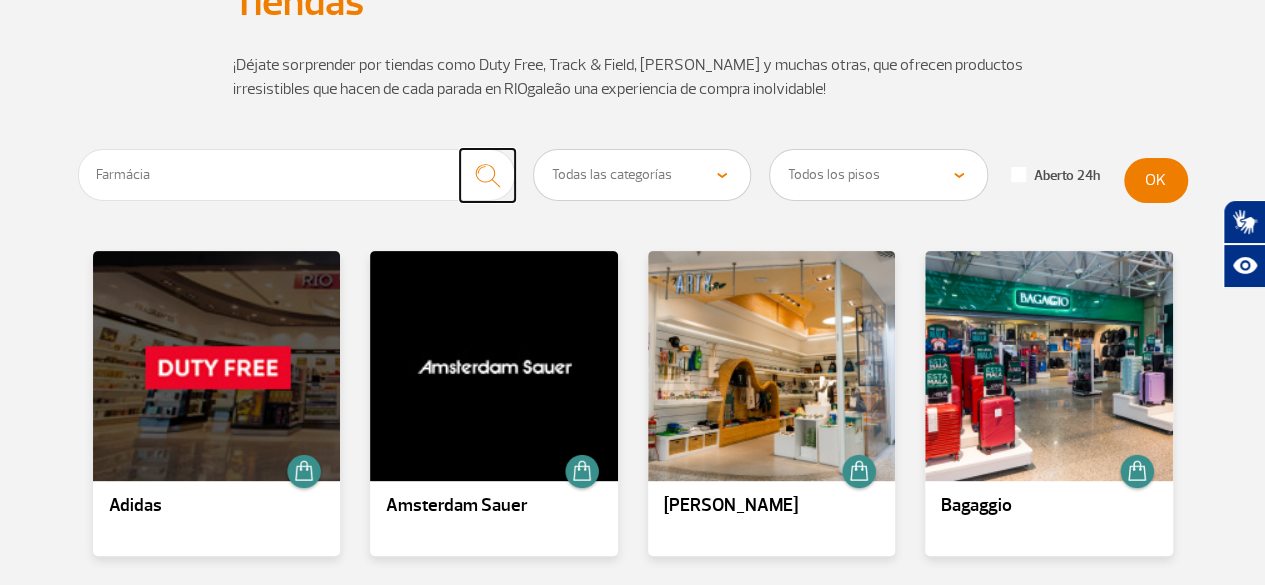 click at bounding box center (487, 175) 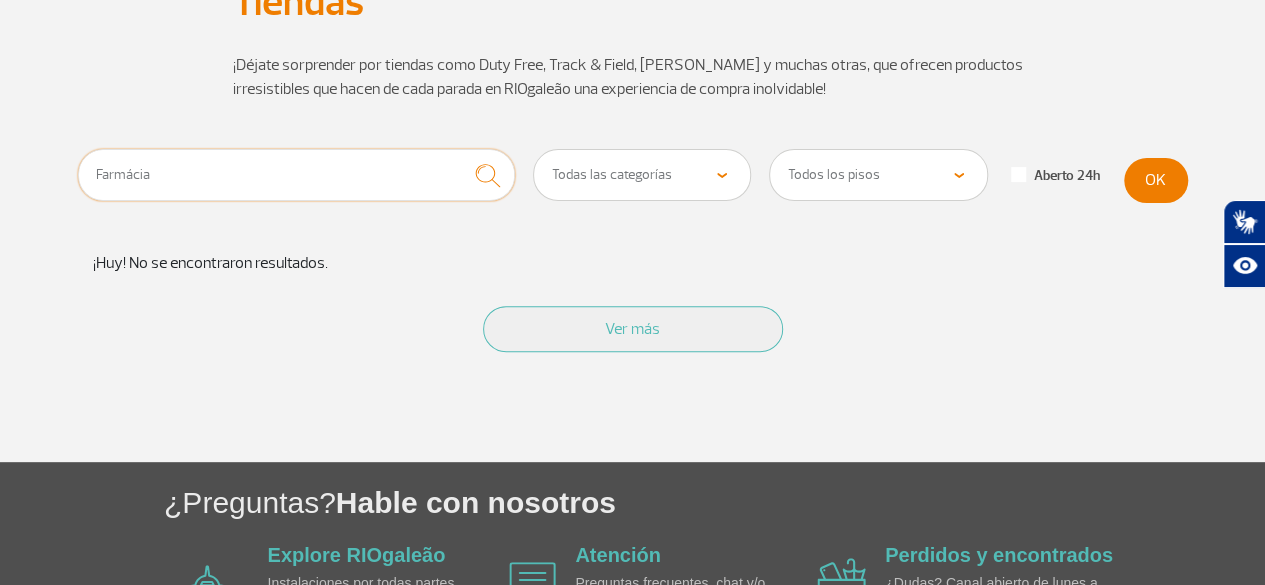 click on "Farmácia" at bounding box center [297, 175] 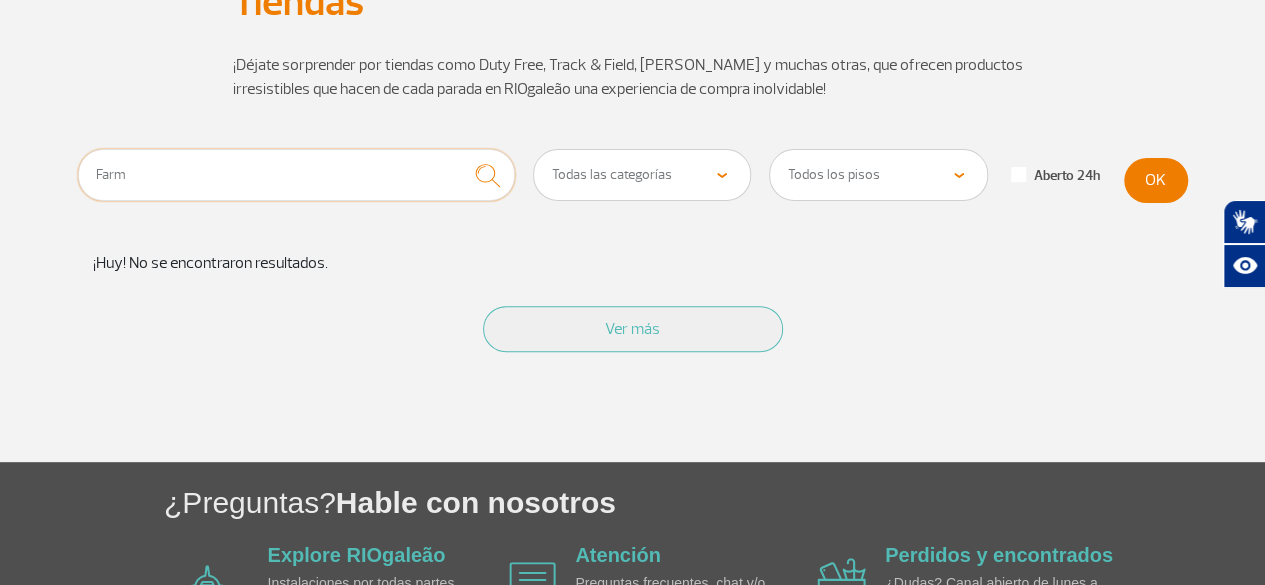 type on "Farm" 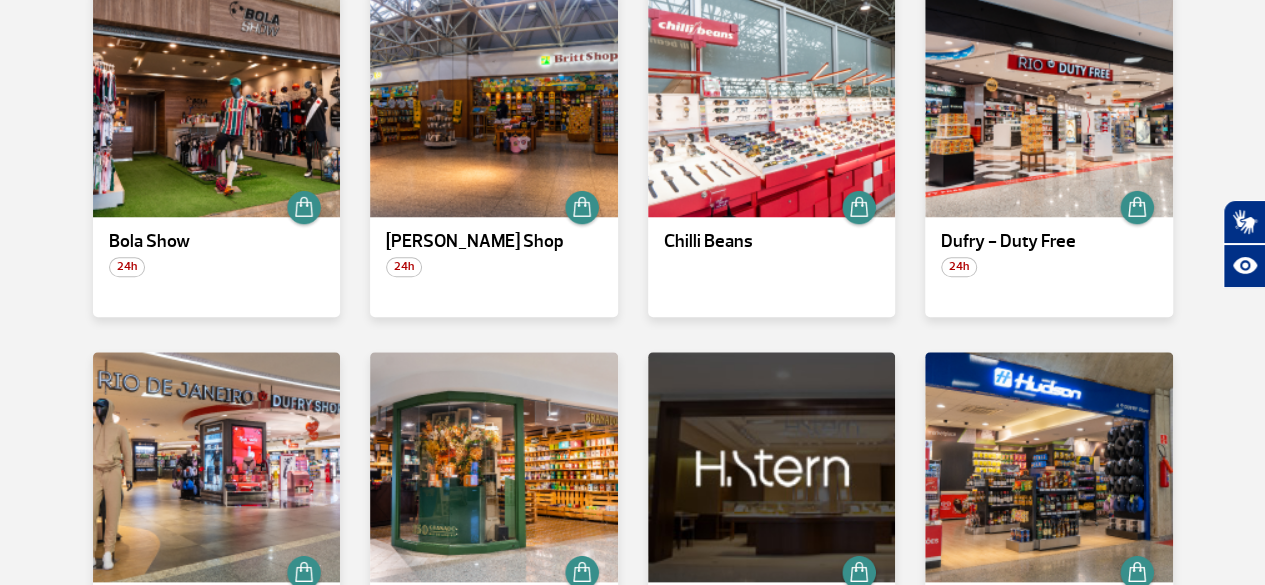 scroll, scrollTop: 900, scrollLeft: 0, axis: vertical 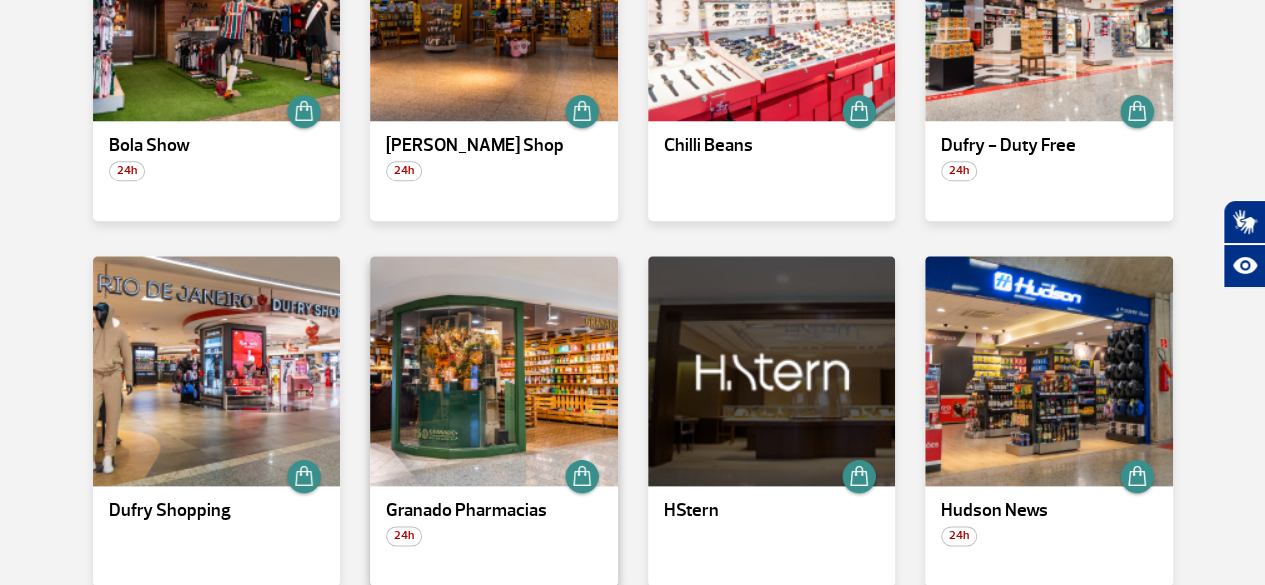 click on "Granado Pharmacias" at bounding box center (494, 511) 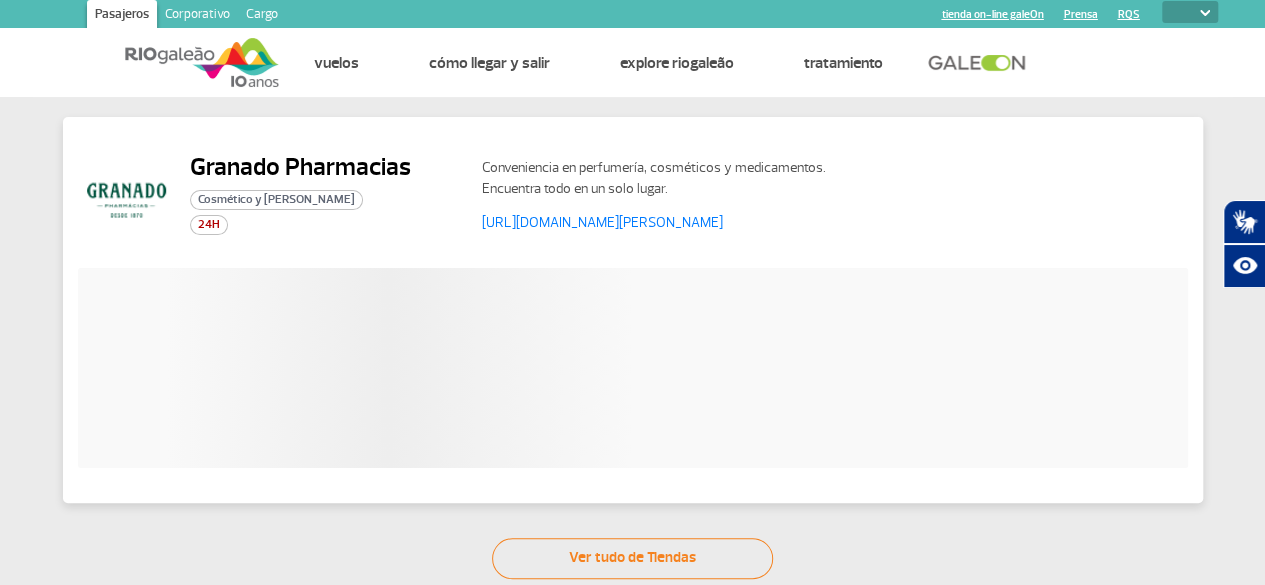 scroll, scrollTop: 0, scrollLeft: 0, axis: both 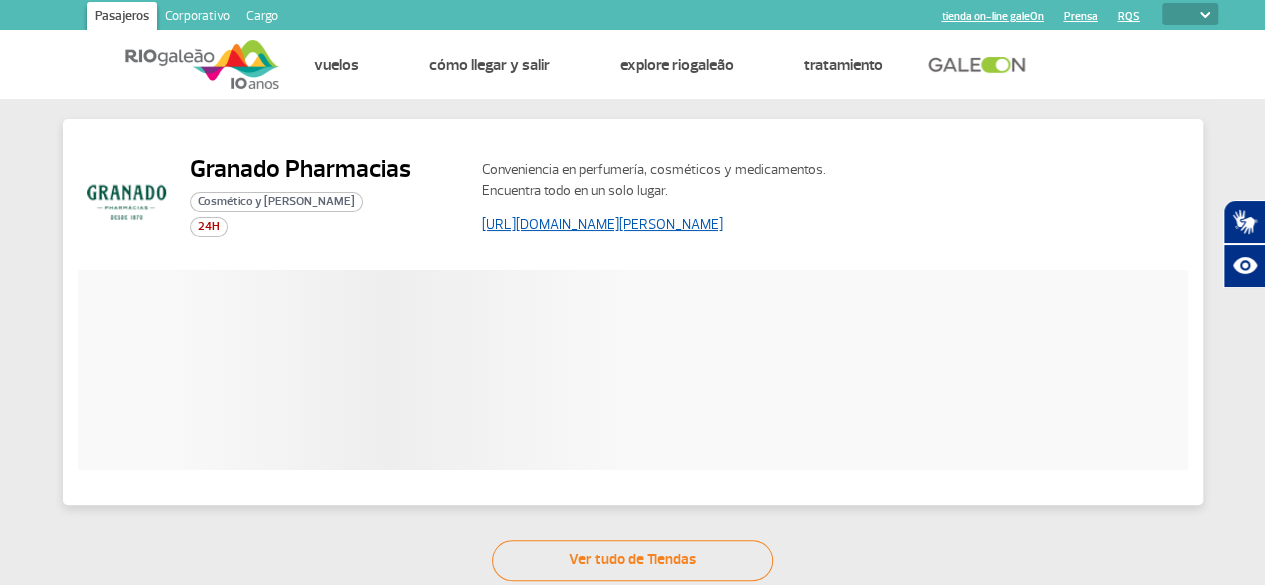 click on "https://www.granado.com.br/" 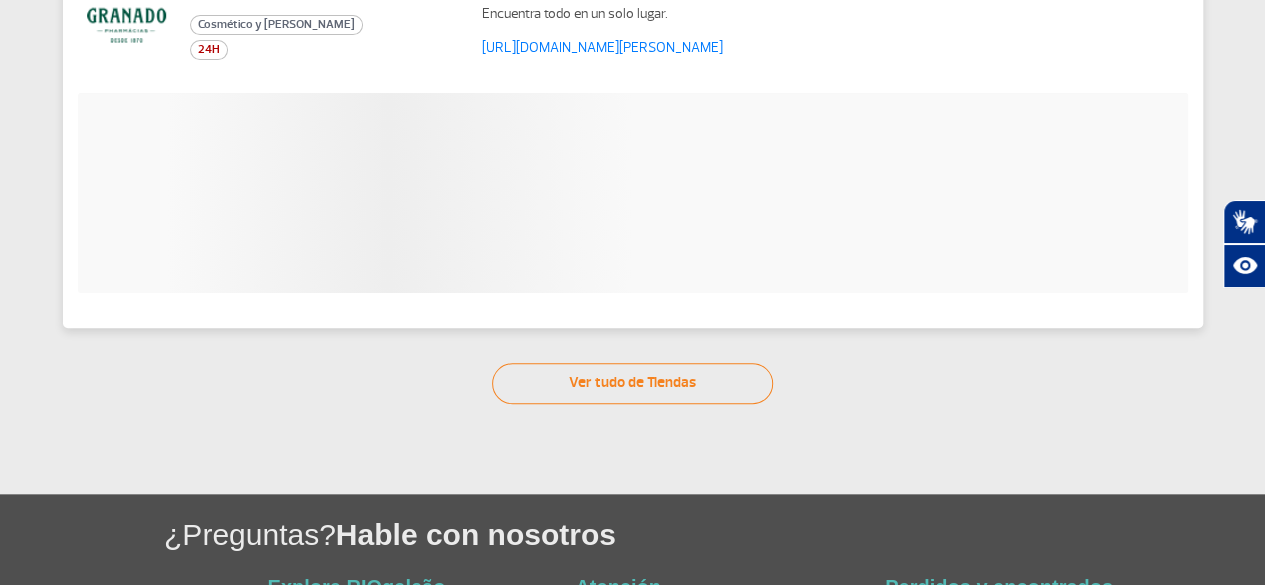 scroll, scrollTop: 200, scrollLeft: 0, axis: vertical 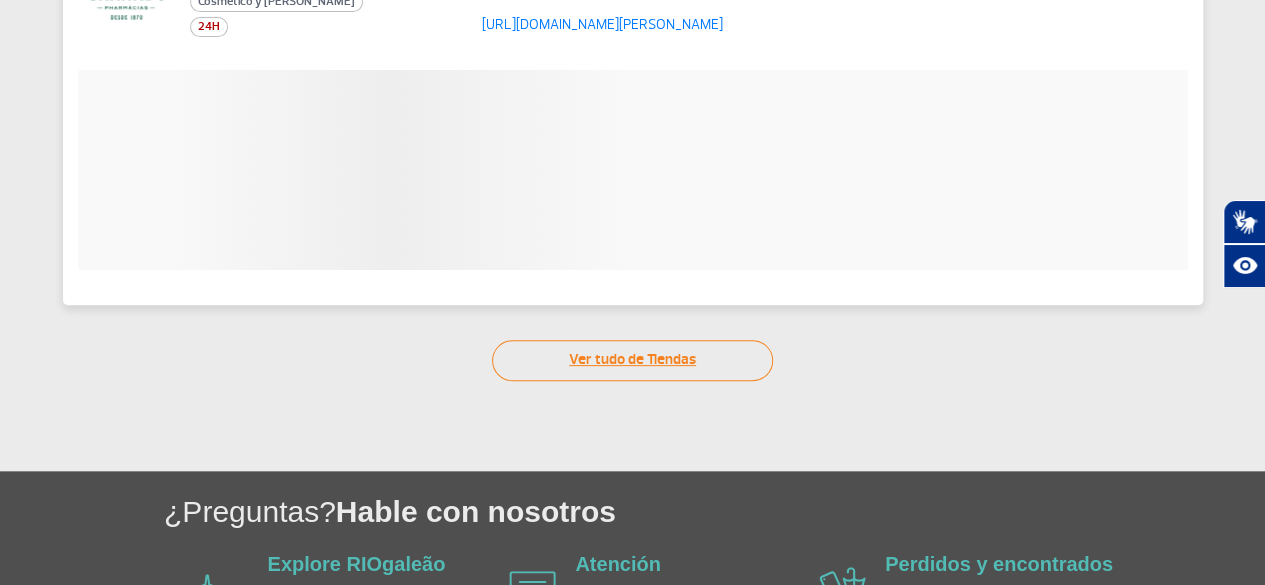 click on "Ver tudo de Tiendas" 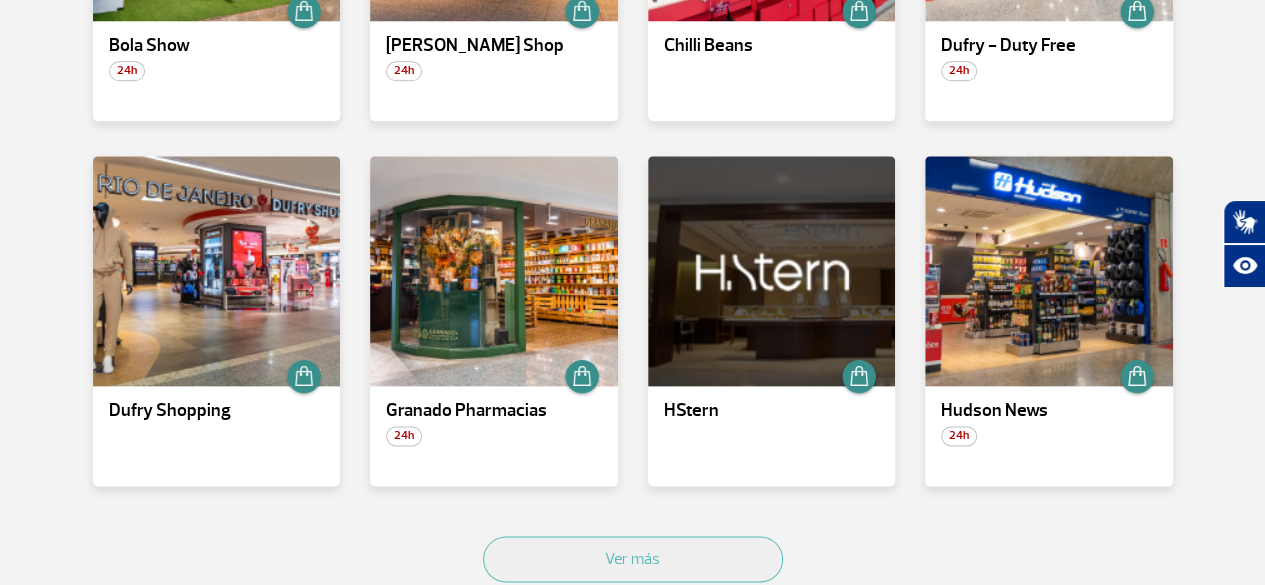 scroll, scrollTop: 1100, scrollLeft: 0, axis: vertical 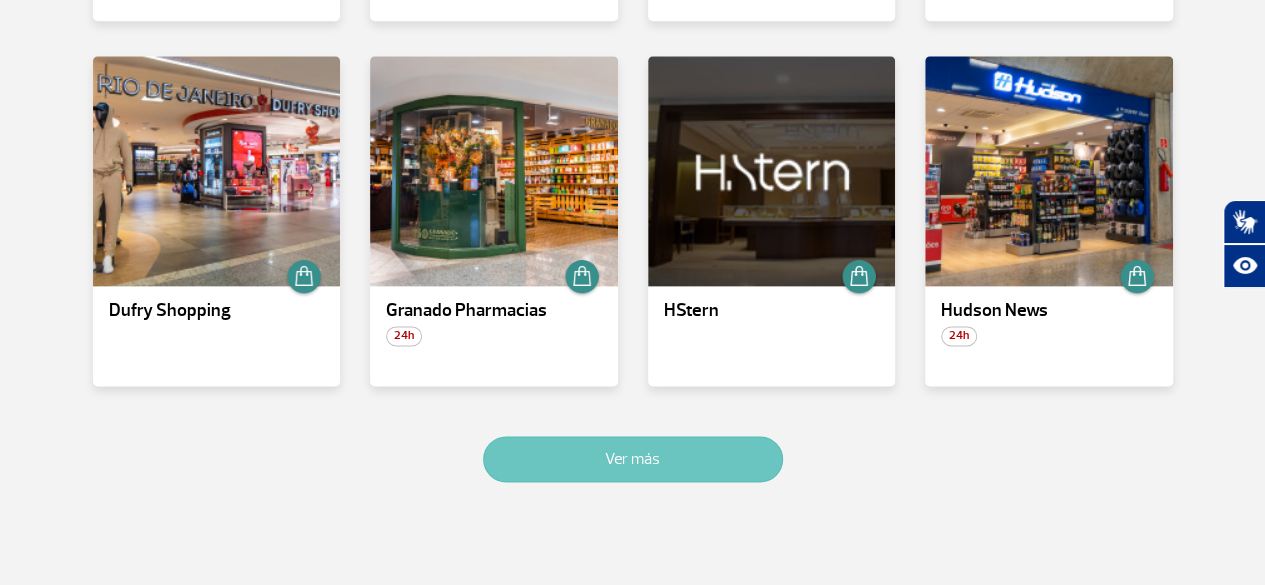 click on "Ver más" at bounding box center (633, 459) 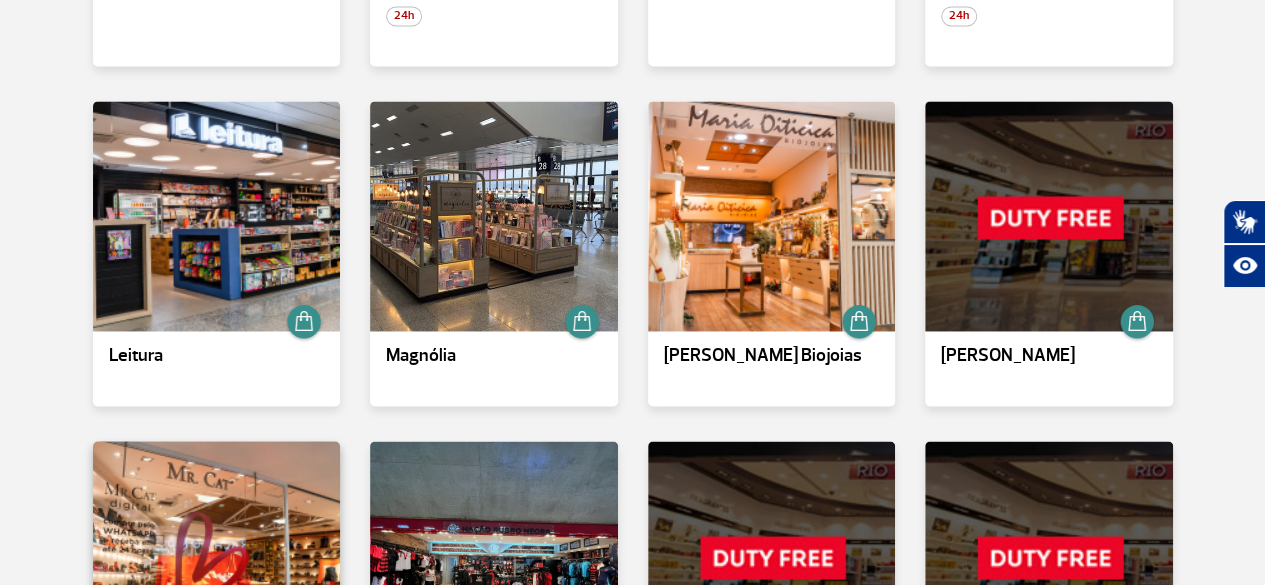 scroll, scrollTop: 1420, scrollLeft: 0, axis: vertical 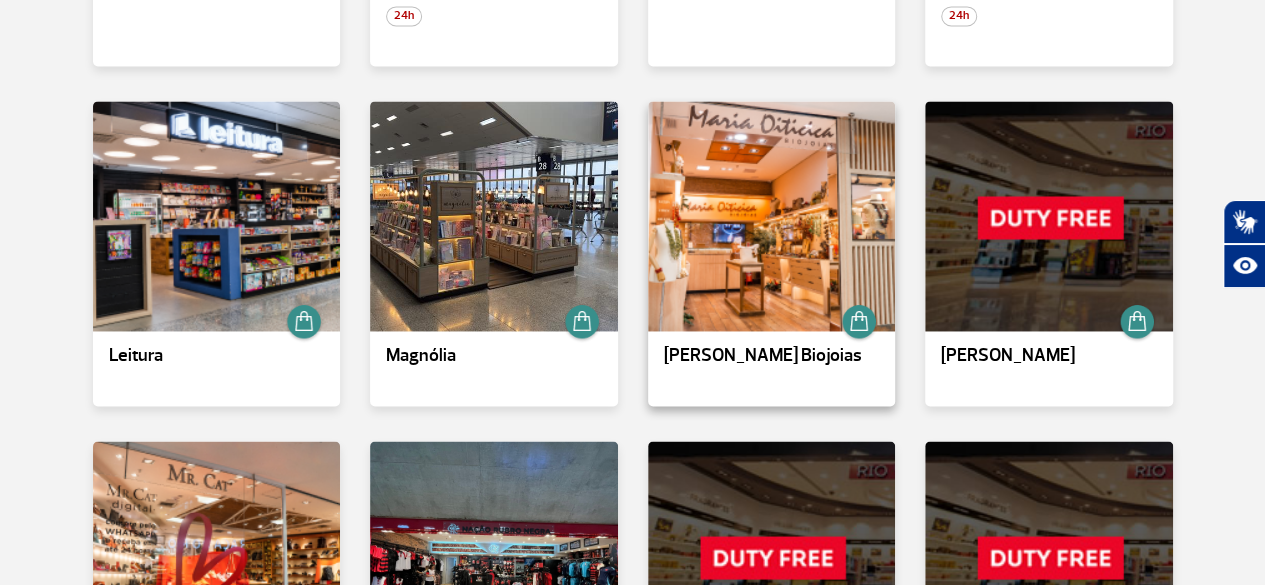click on "Maria Oiticica Biojoias" at bounding box center [772, 356] 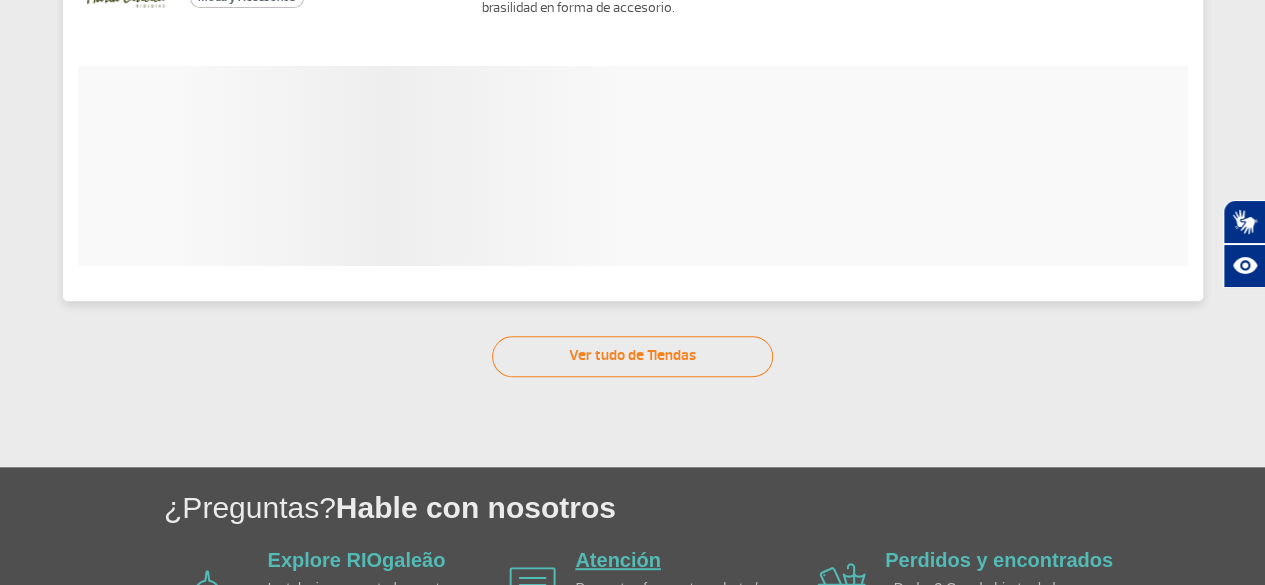 scroll, scrollTop: 0, scrollLeft: 0, axis: both 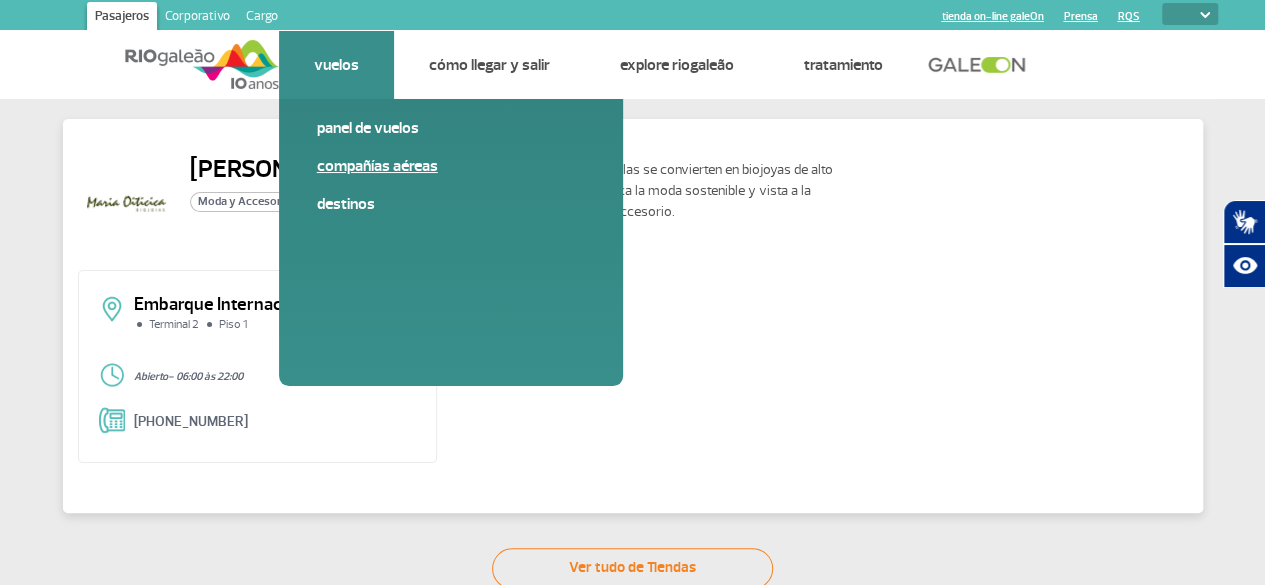 click on "Compañías aéreas" at bounding box center (451, 166) 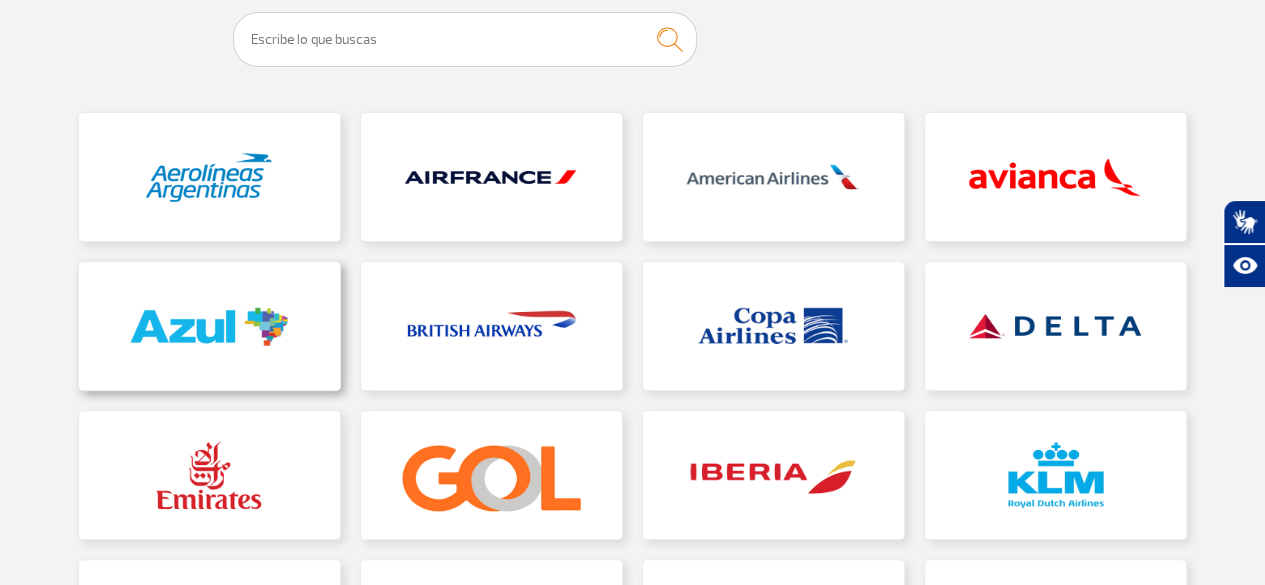 scroll, scrollTop: 100, scrollLeft: 0, axis: vertical 